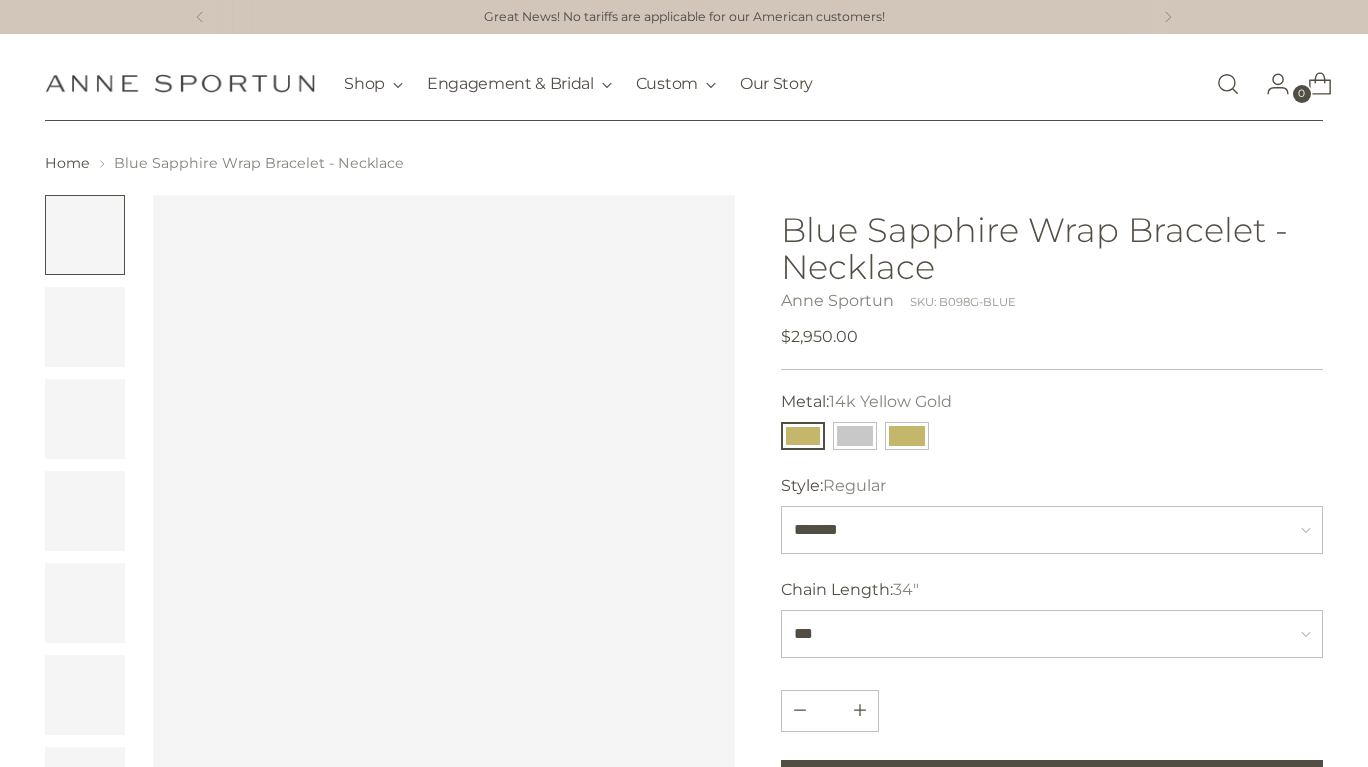 scroll, scrollTop: 0, scrollLeft: 0, axis: both 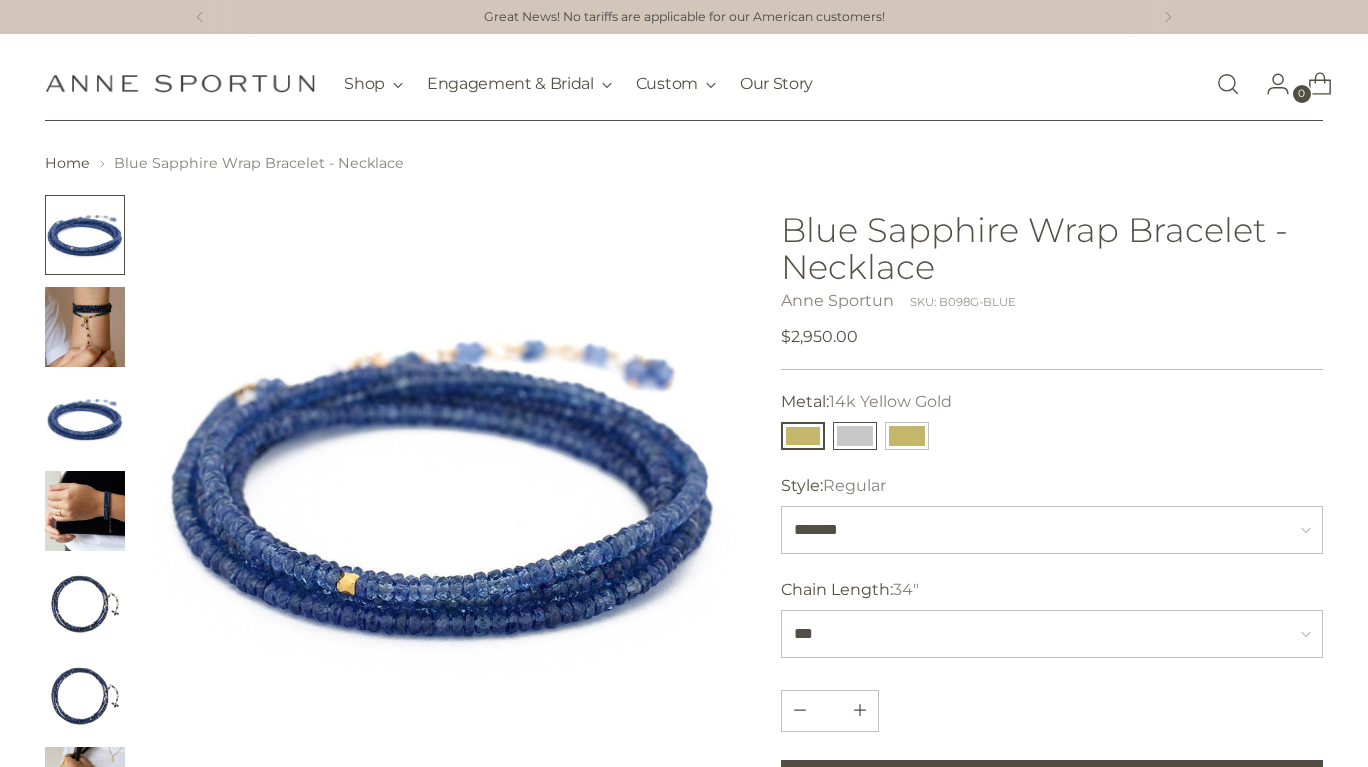 click at bounding box center [855, 436] 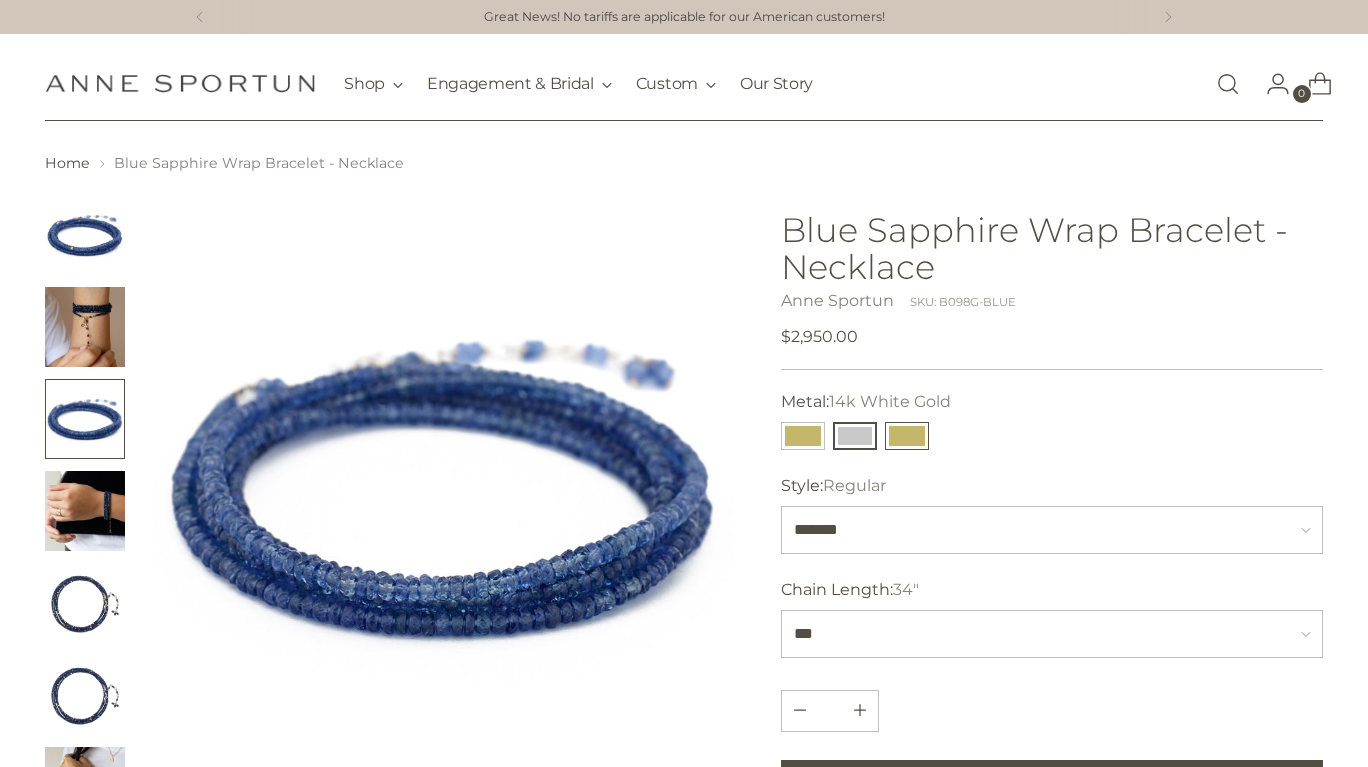 click at bounding box center [907, 436] 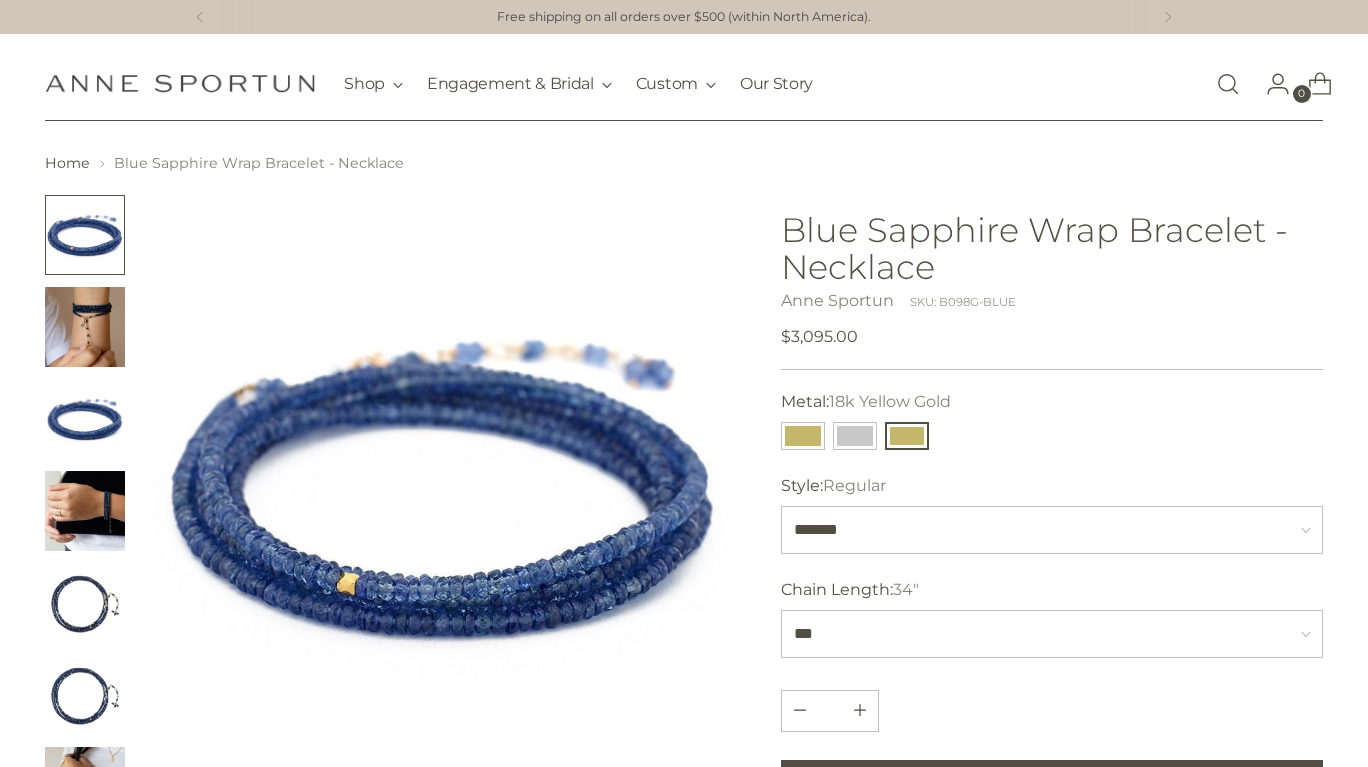 click at bounding box center [907, 436] 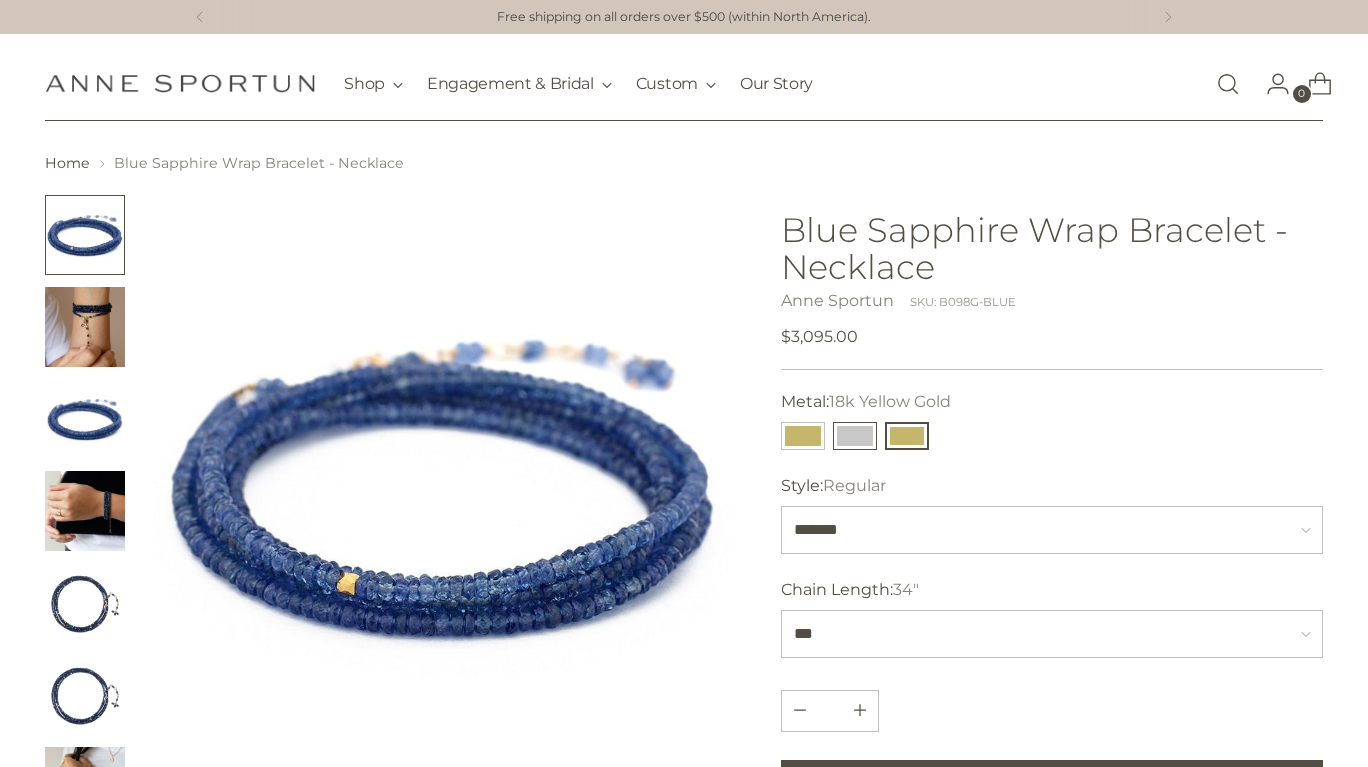click at bounding box center (855, 436) 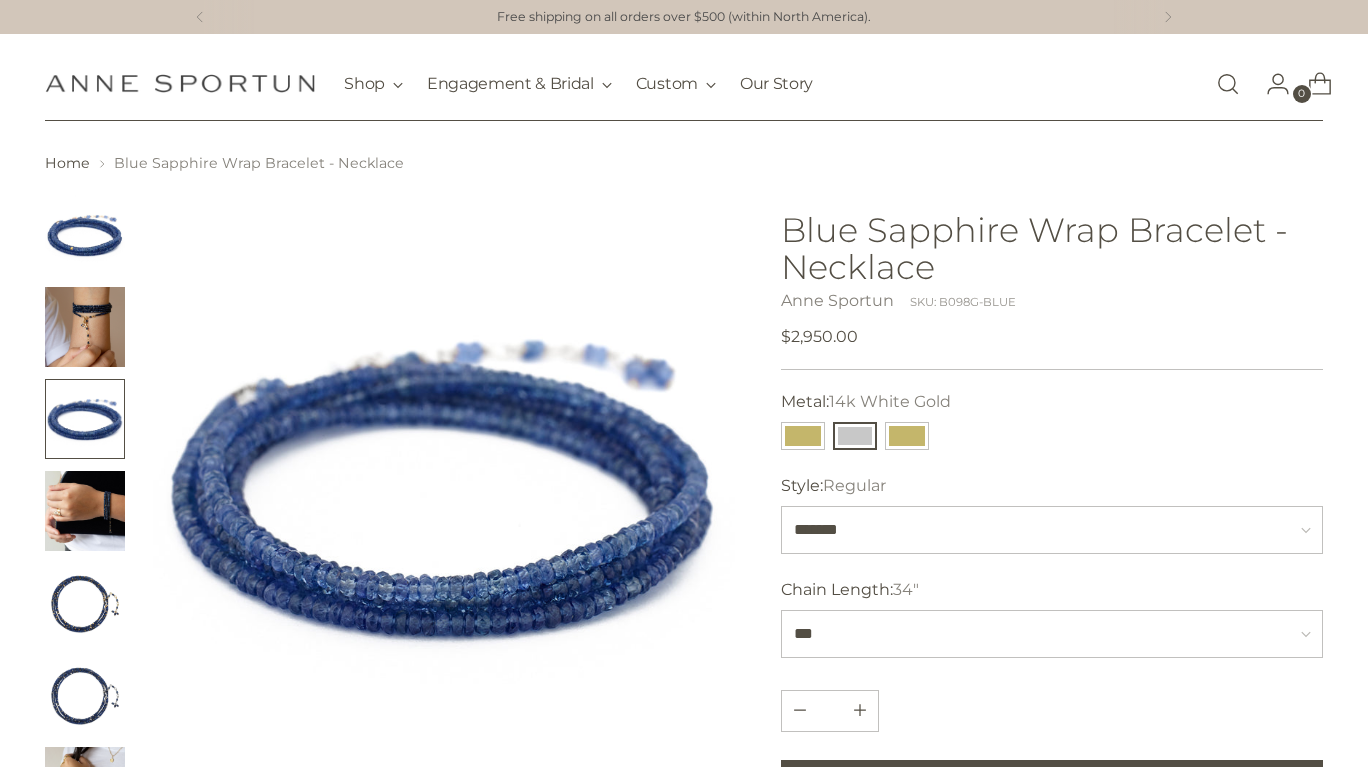 click at bounding box center [85, 511] 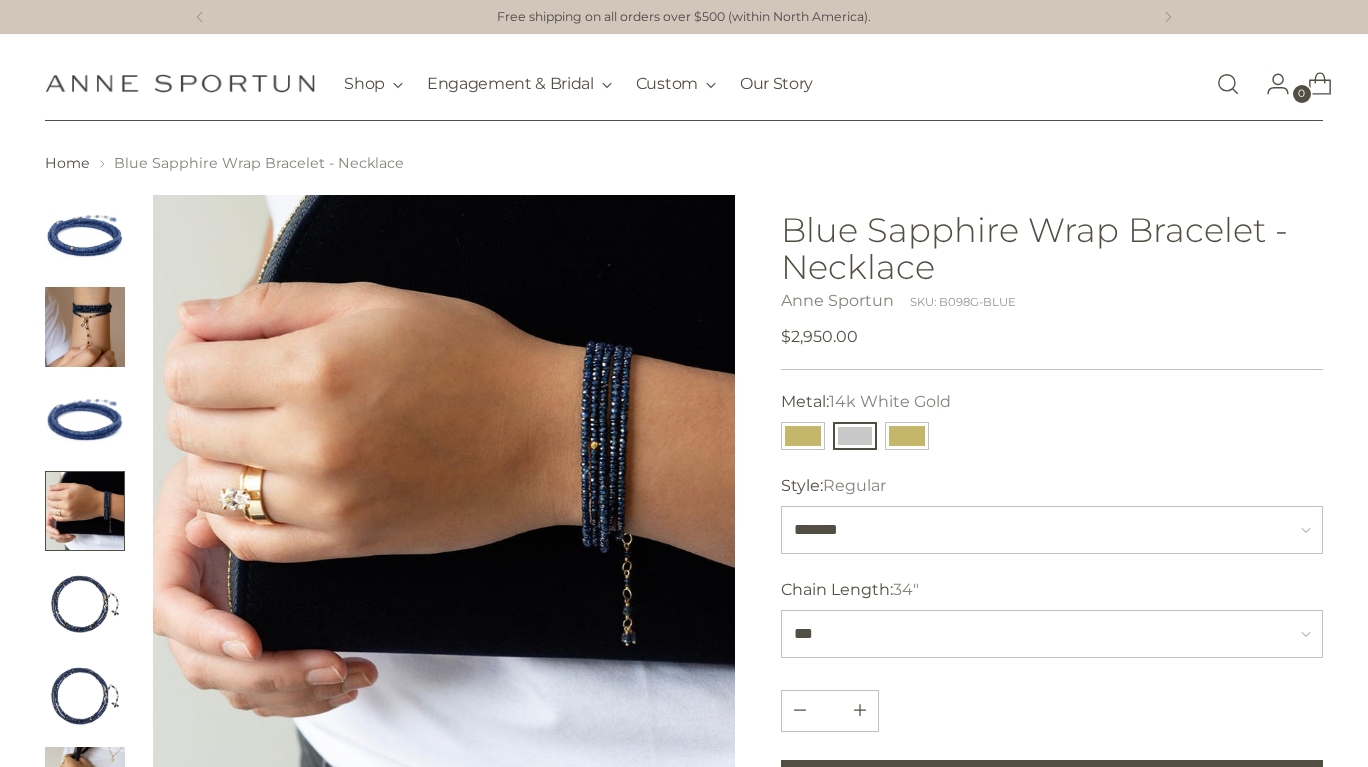 scroll, scrollTop: 0, scrollLeft: 0, axis: both 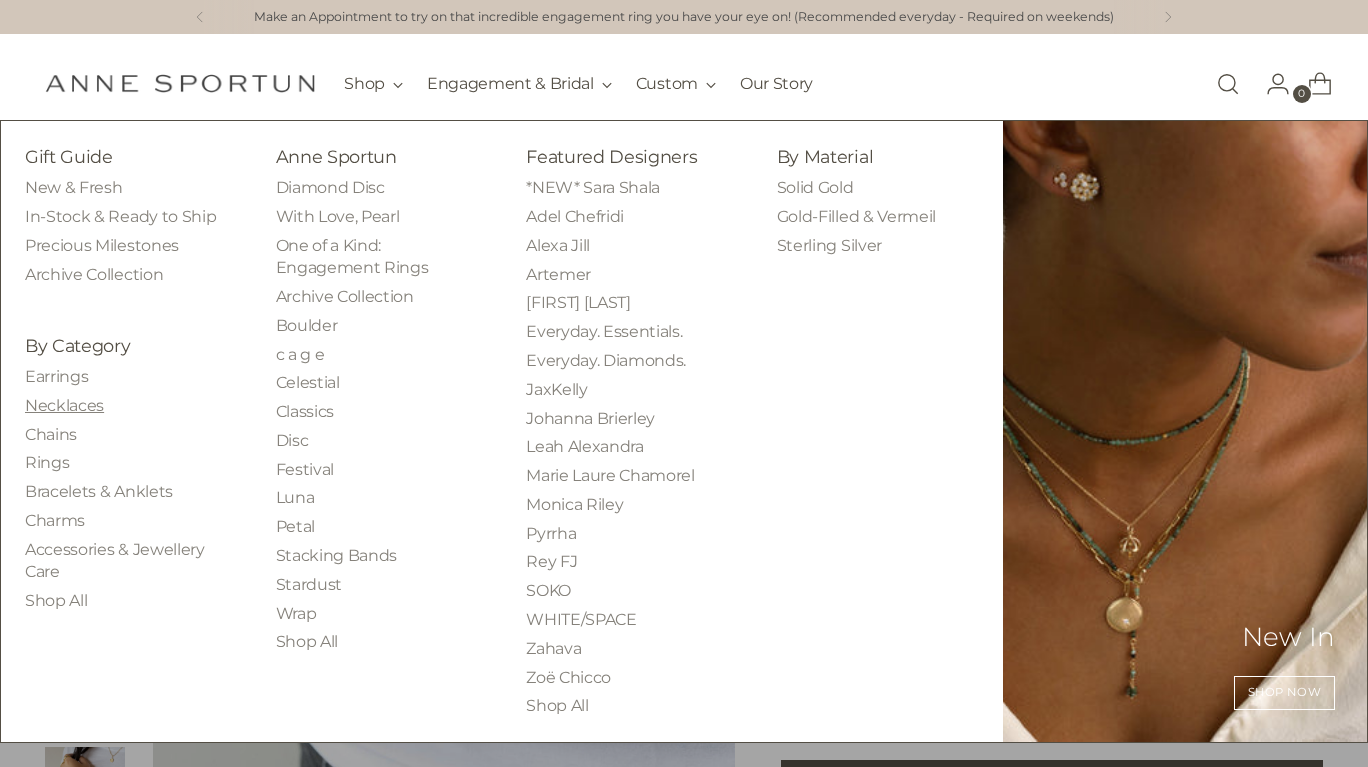 click on "Necklaces" at bounding box center [64, 405] 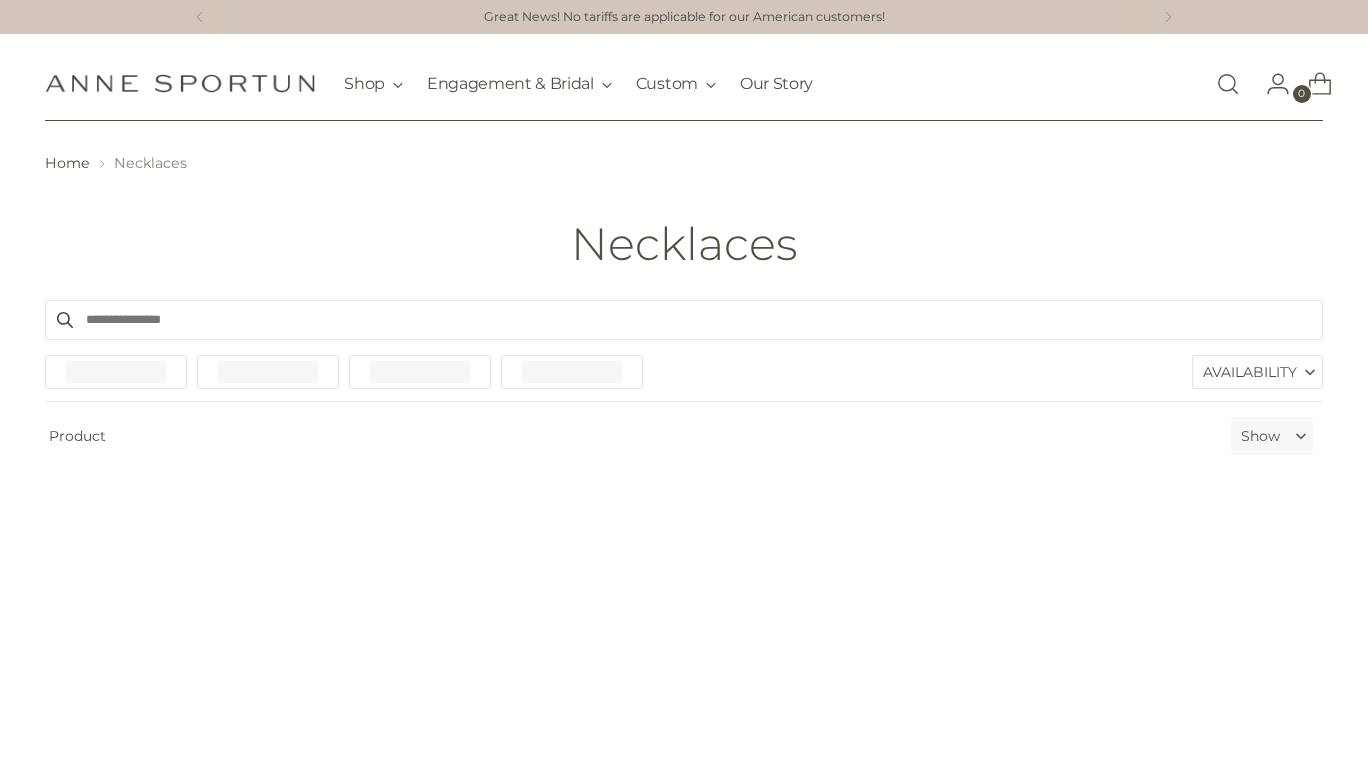 scroll, scrollTop: 0, scrollLeft: 0, axis: both 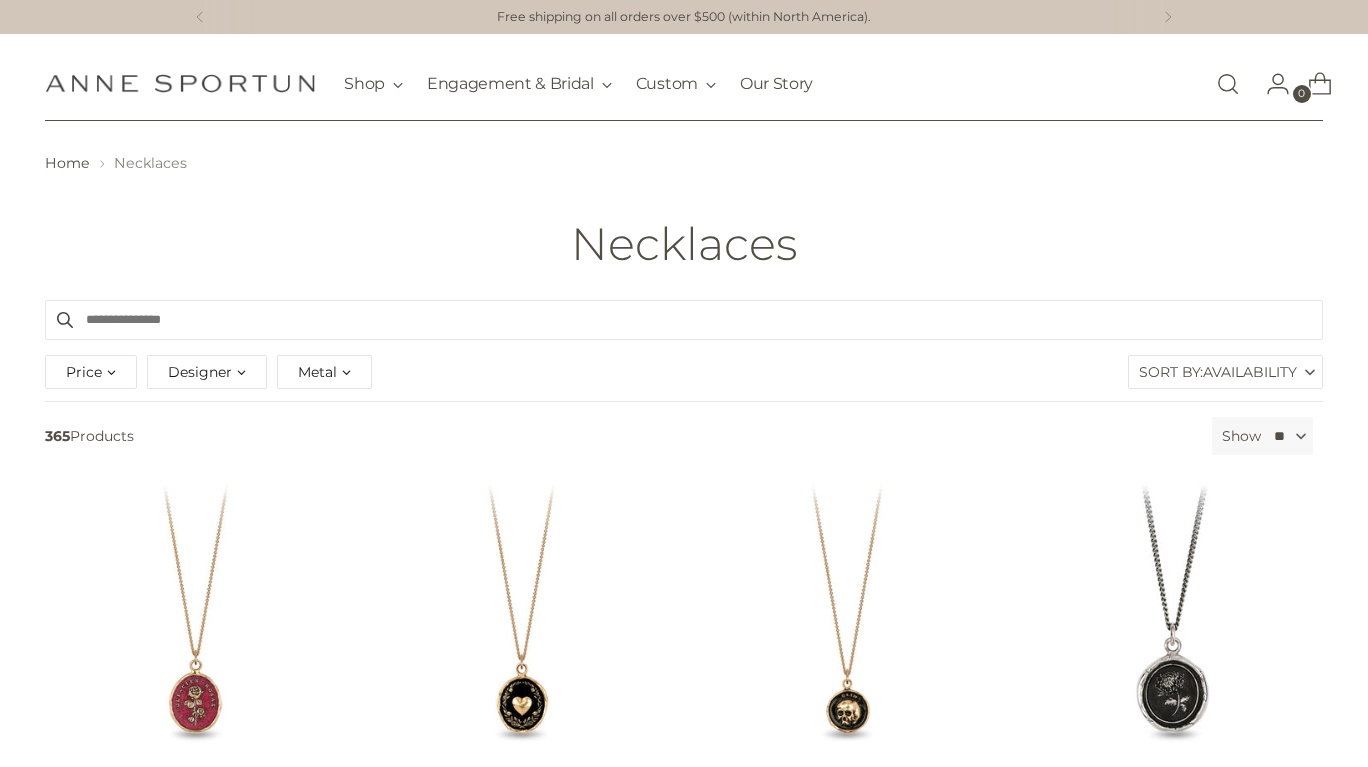 click on "Sort By:  Availability" at bounding box center [1225, 372] 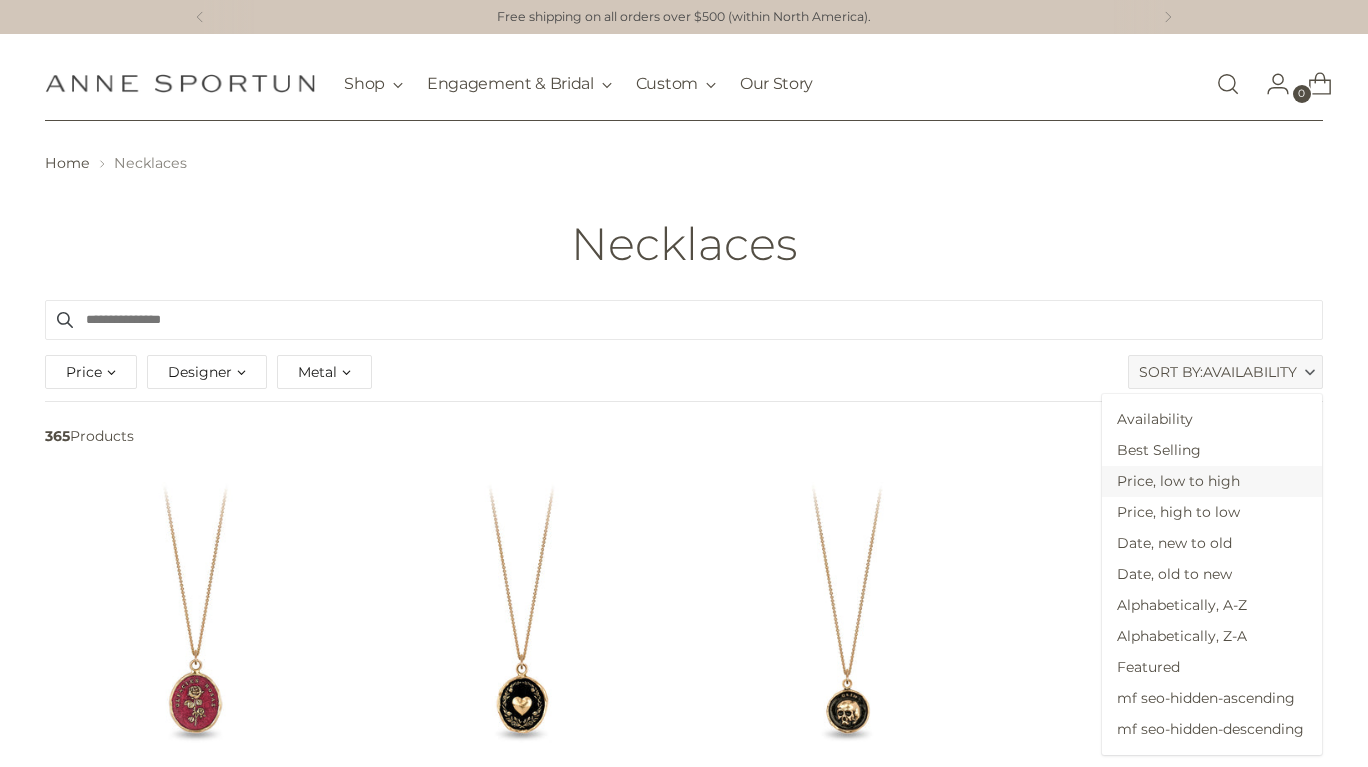 click on "Price, low to high" at bounding box center (1212, 481) 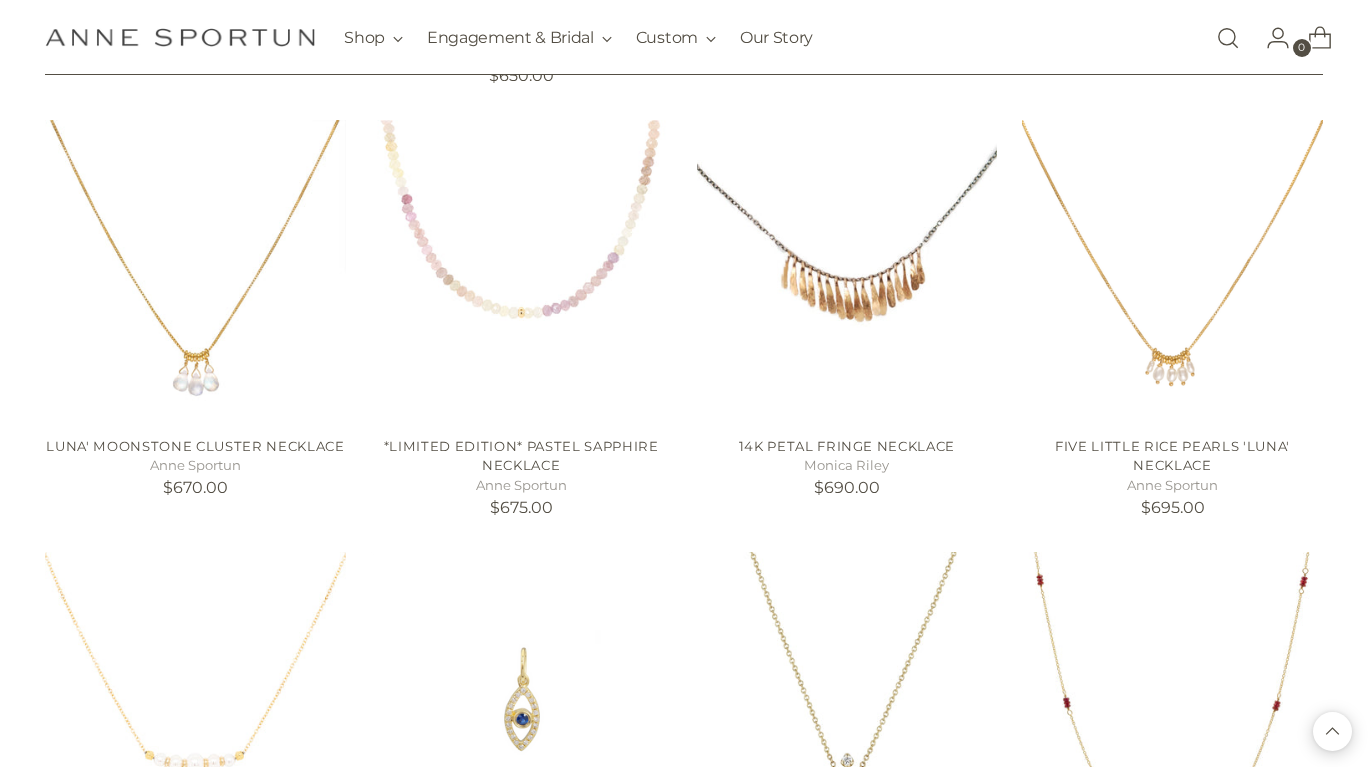 scroll, scrollTop: 10823, scrollLeft: 0, axis: vertical 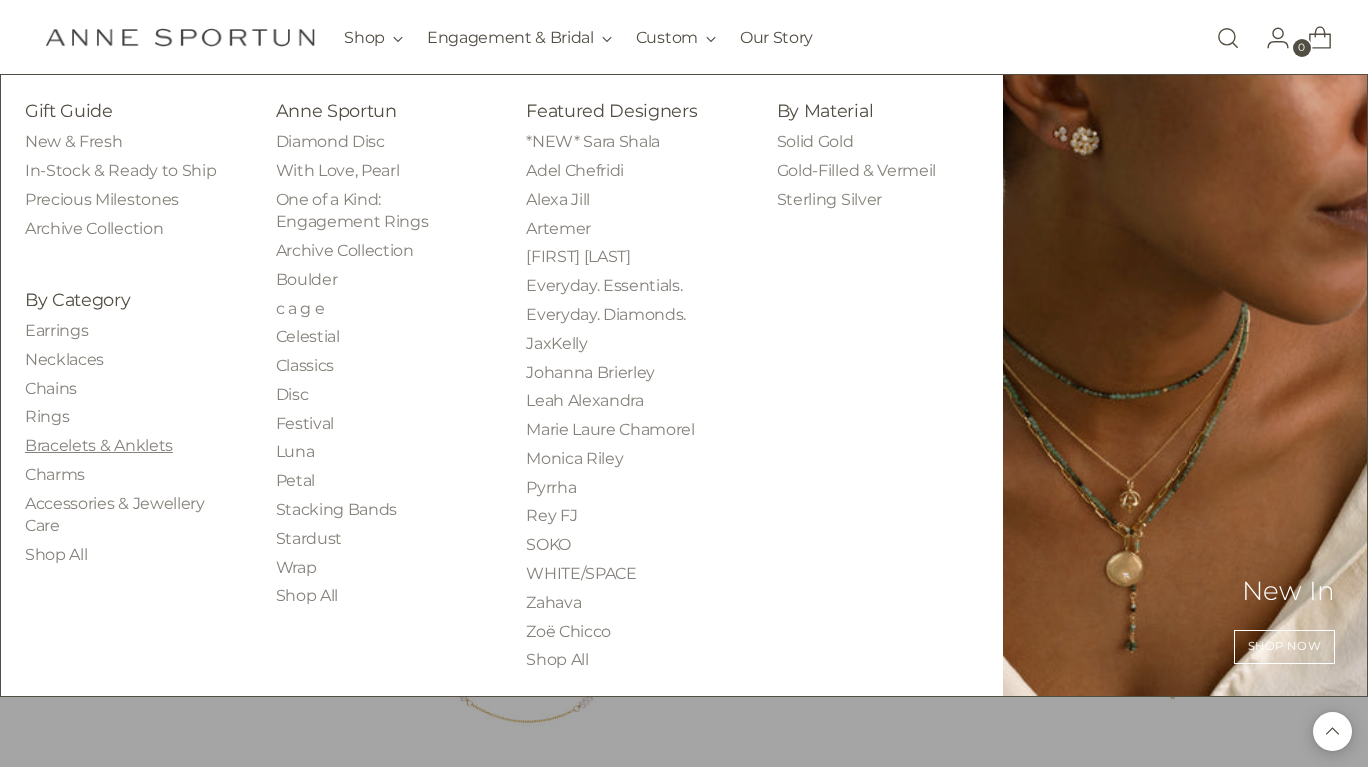 click on "Bracelets & Anklets" at bounding box center (99, 445) 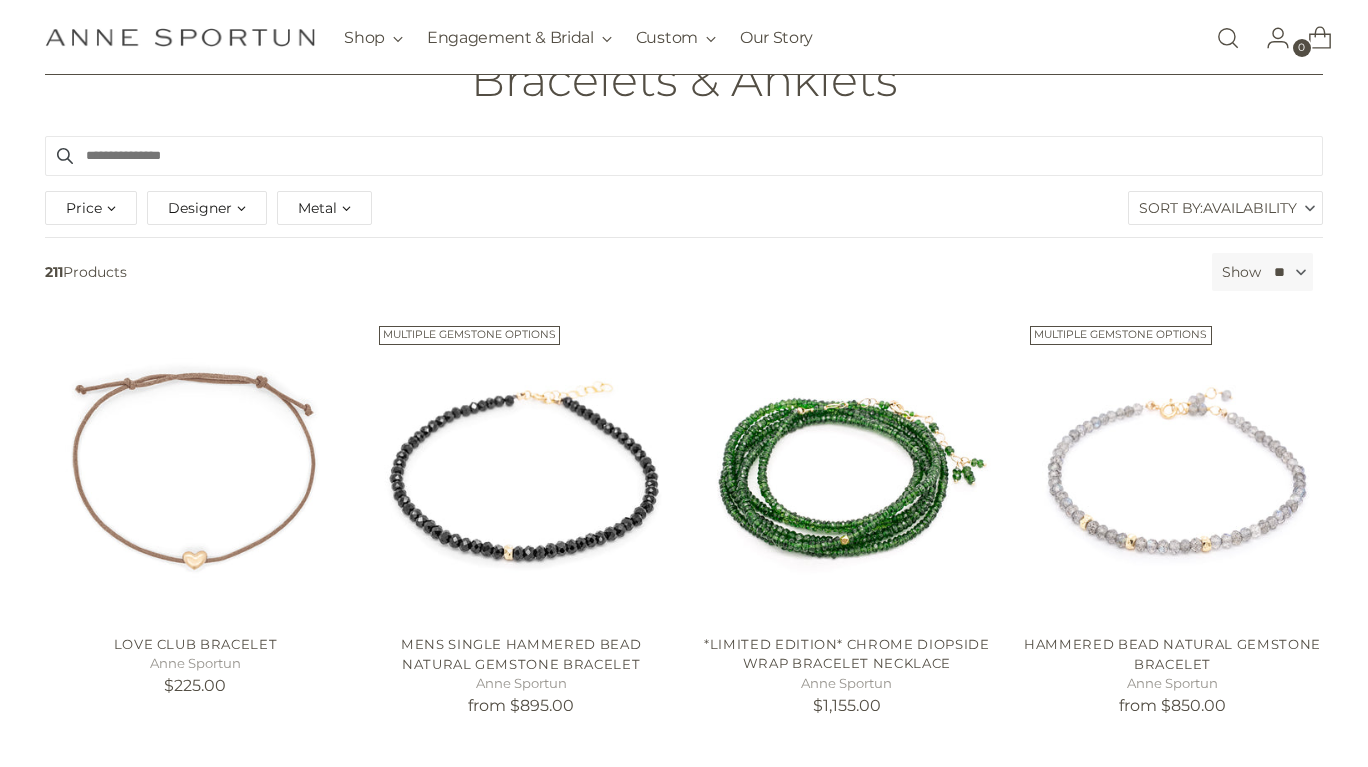 scroll, scrollTop: 116, scrollLeft: 0, axis: vertical 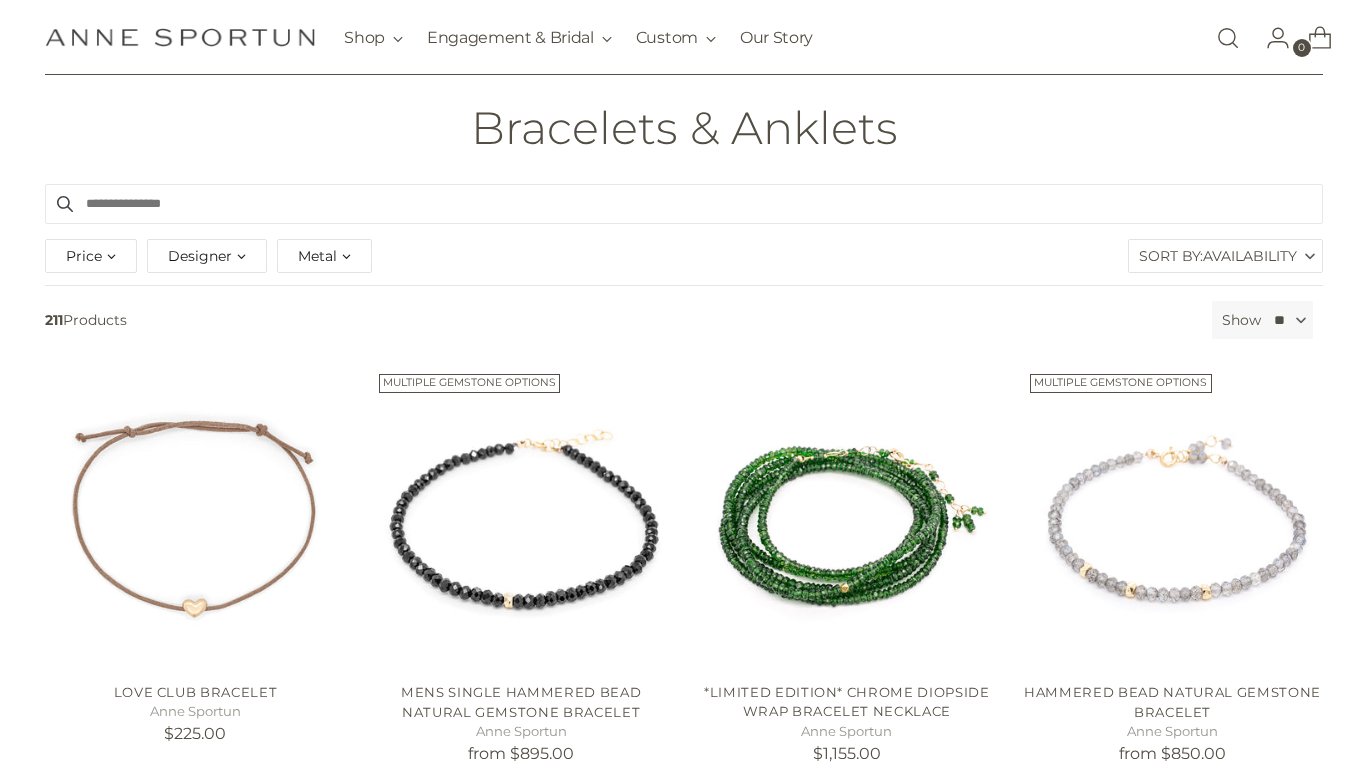 click on "Availability" at bounding box center (1250, 256) 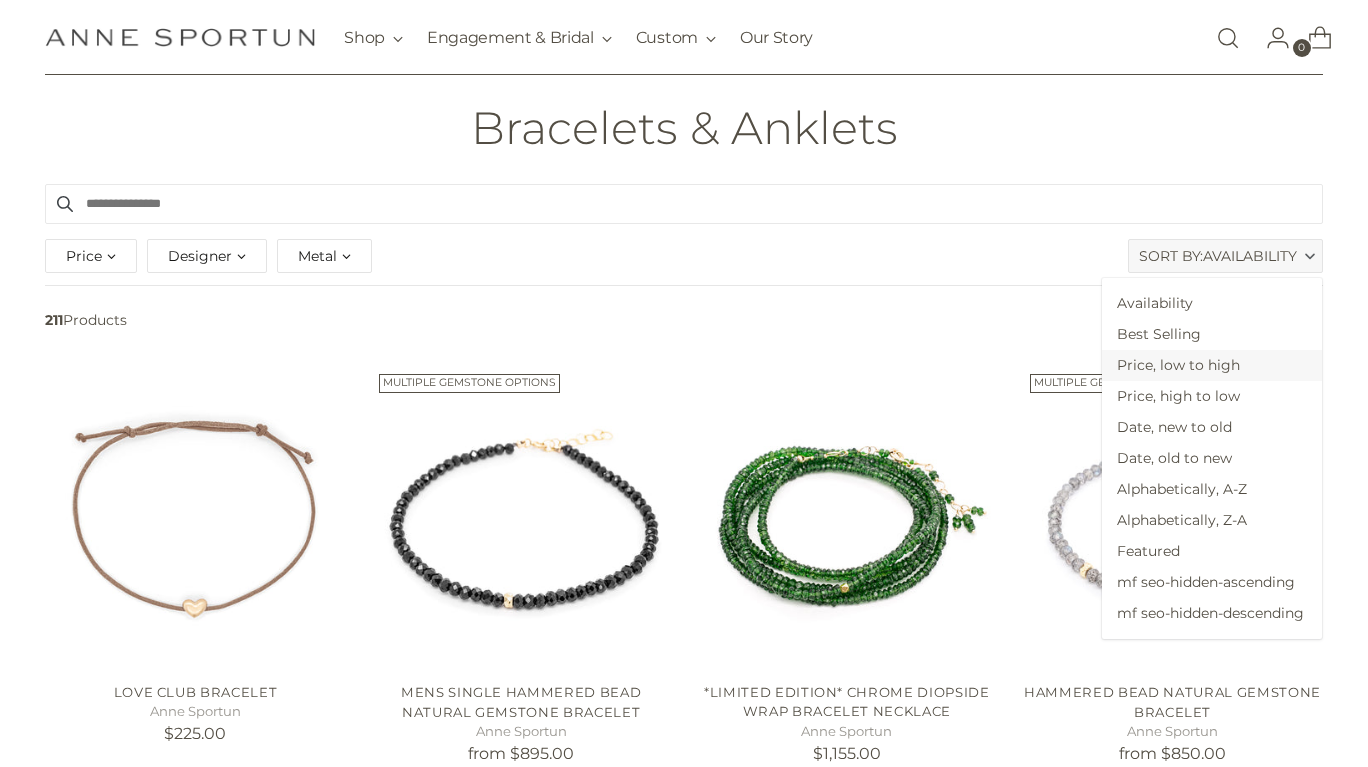 click on "Price, low to high" at bounding box center (1212, 365) 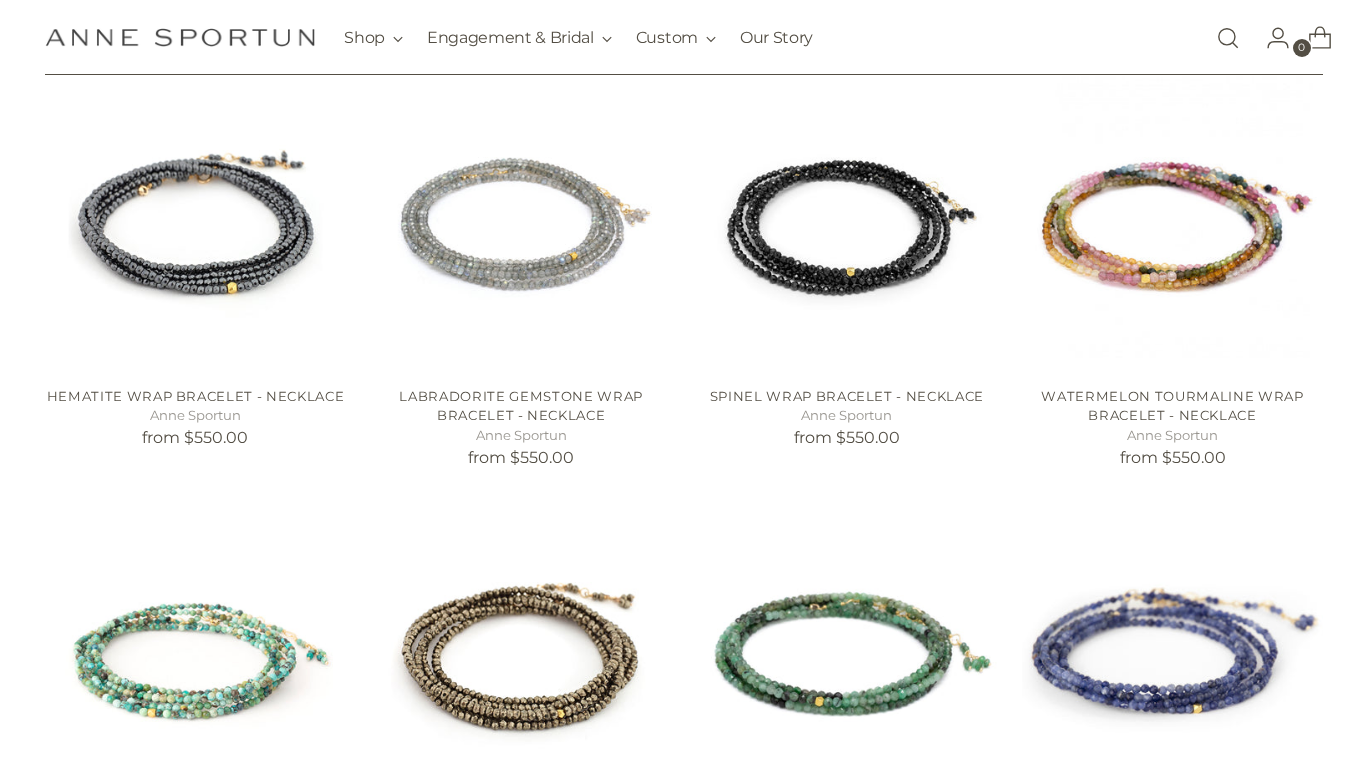 scroll, scrollTop: 6853, scrollLeft: 0, axis: vertical 